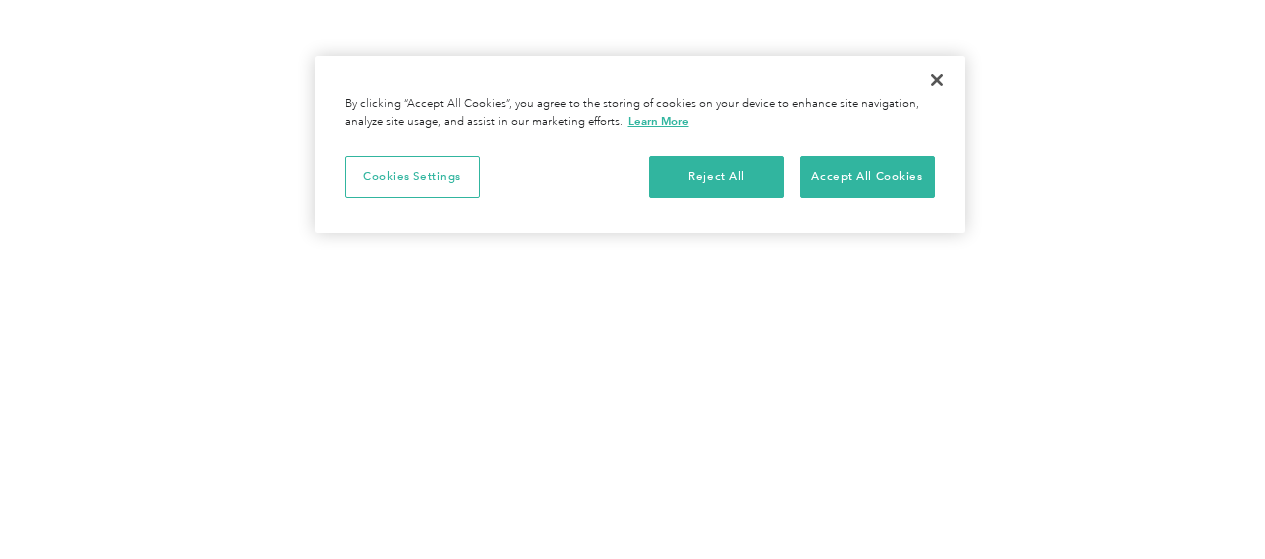 scroll, scrollTop: 0, scrollLeft: 0, axis: both 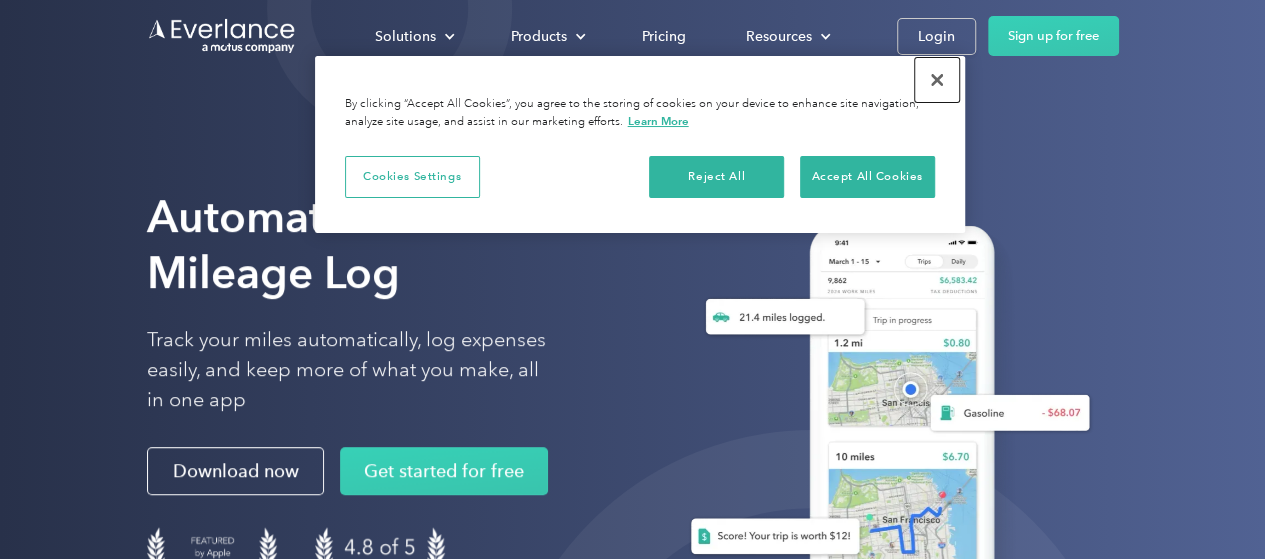 click at bounding box center [937, 80] 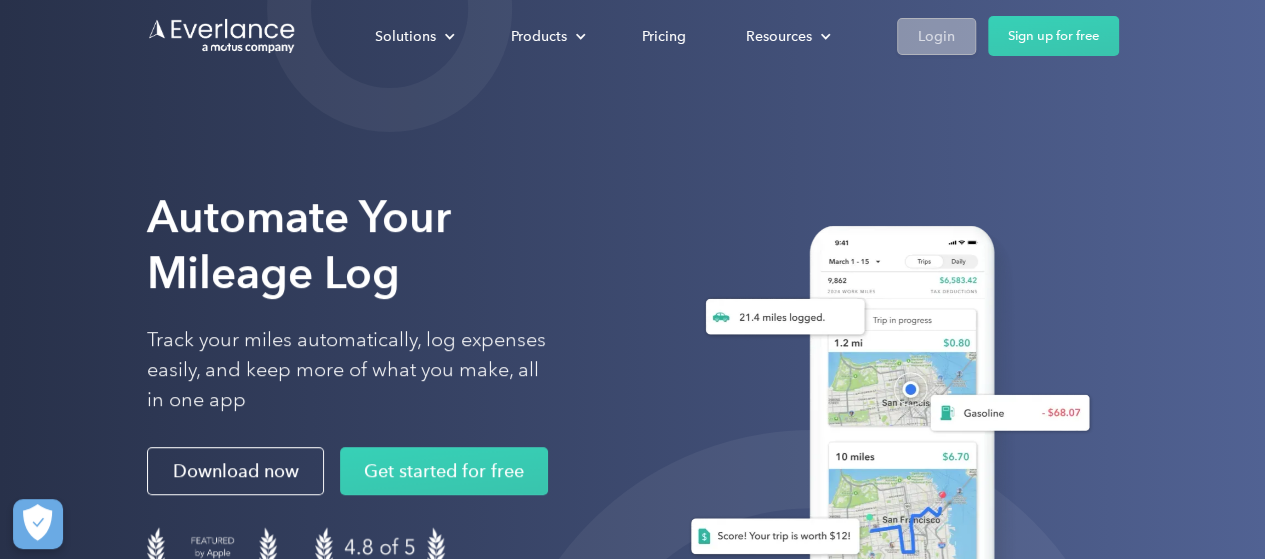 click on "Login" at bounding box center (936, 36) 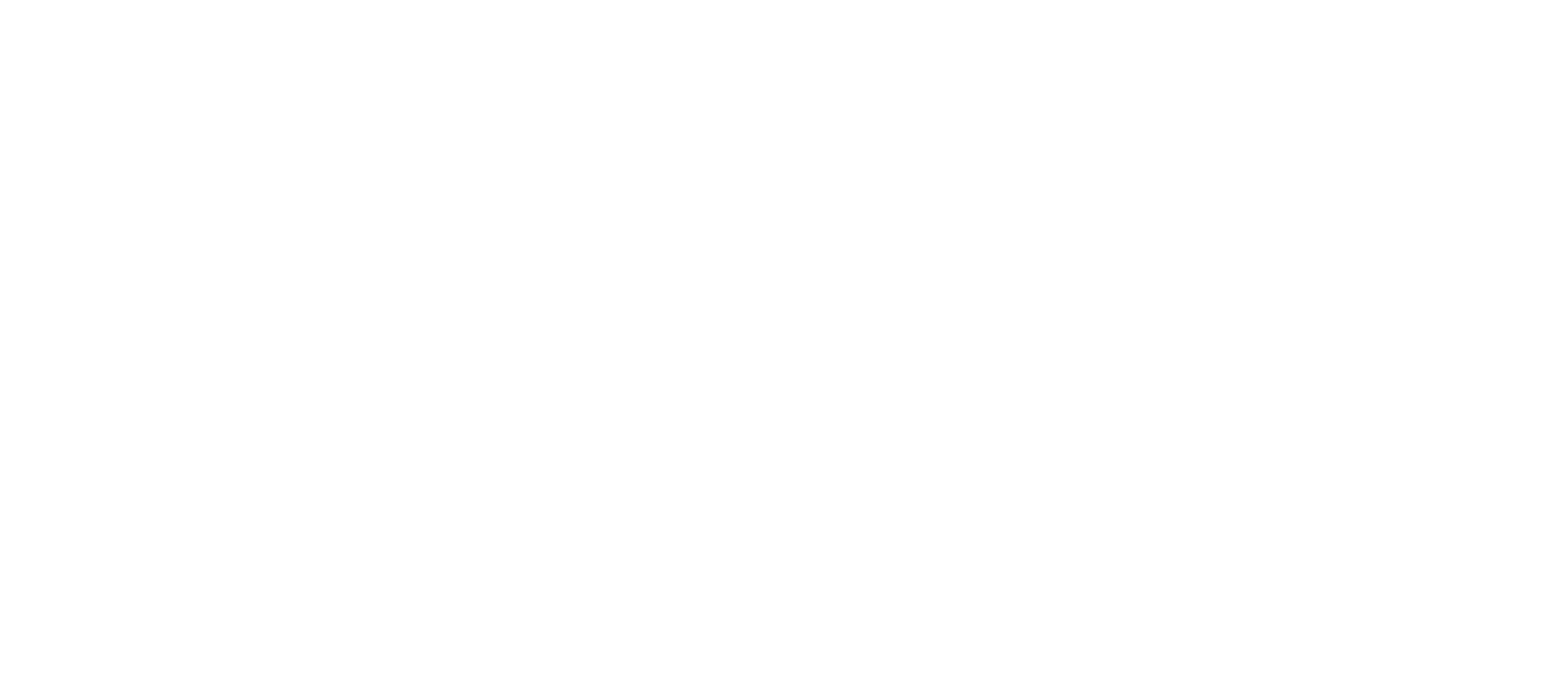 scroll, scrollTop: 0, scrollLeft: 0, axis: both 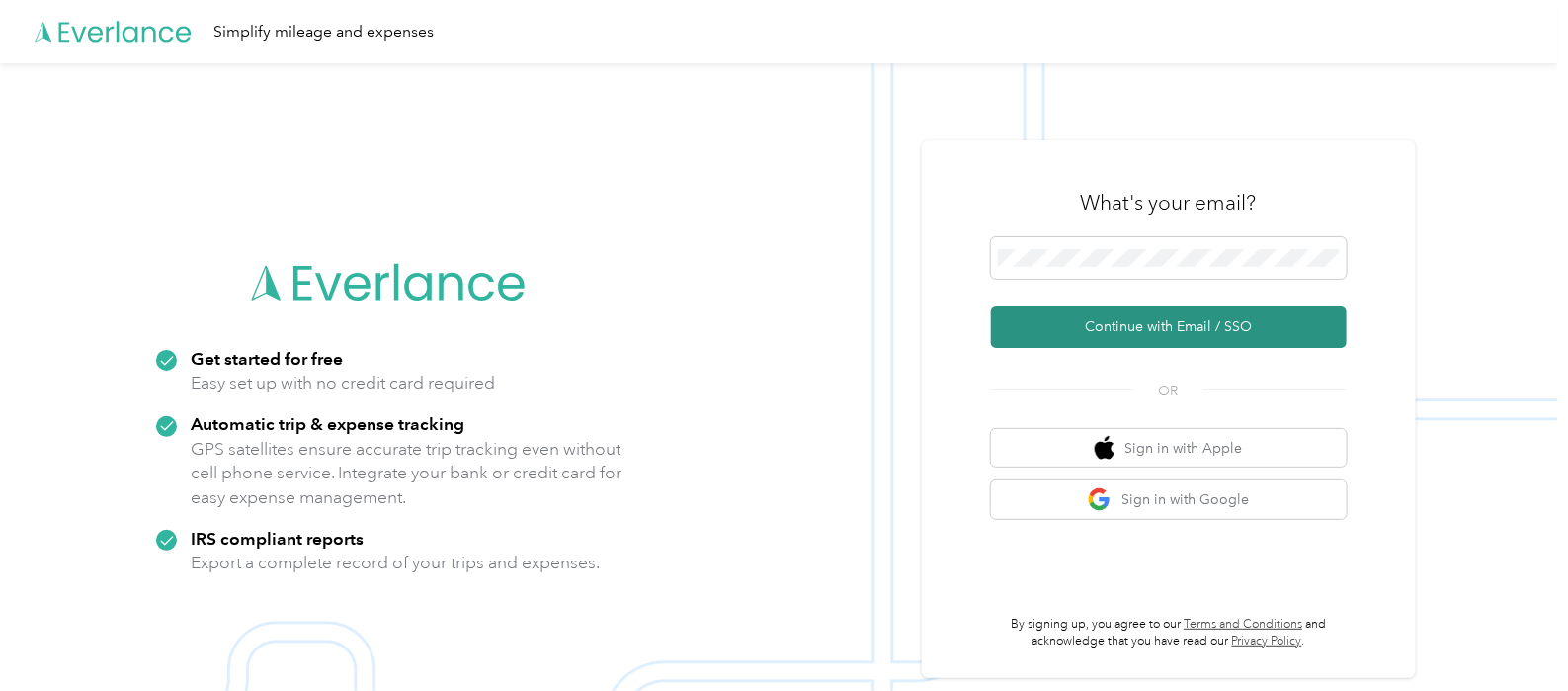 click on "Continue with Email / SSO" at bounding box center [1169, 327] 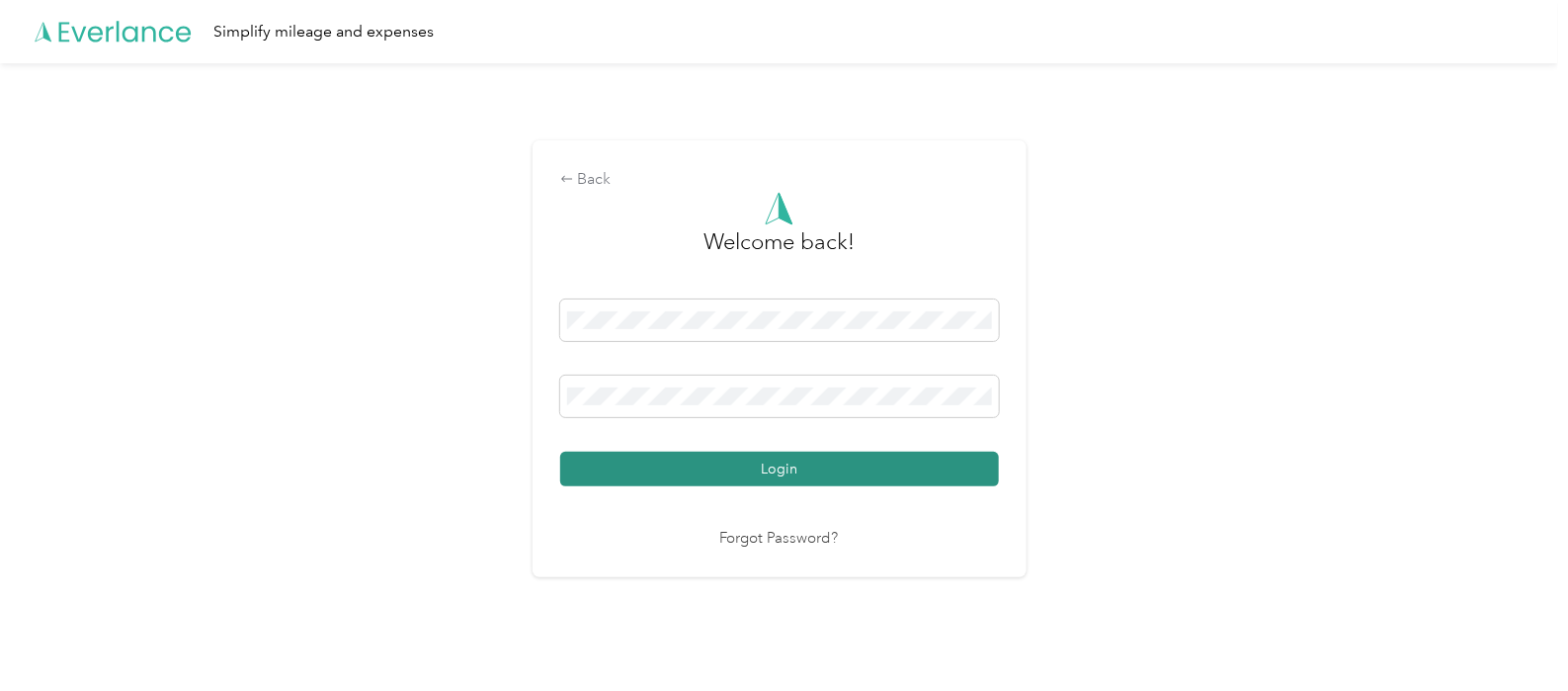 click on "Login" at bounding box center (780, 469) 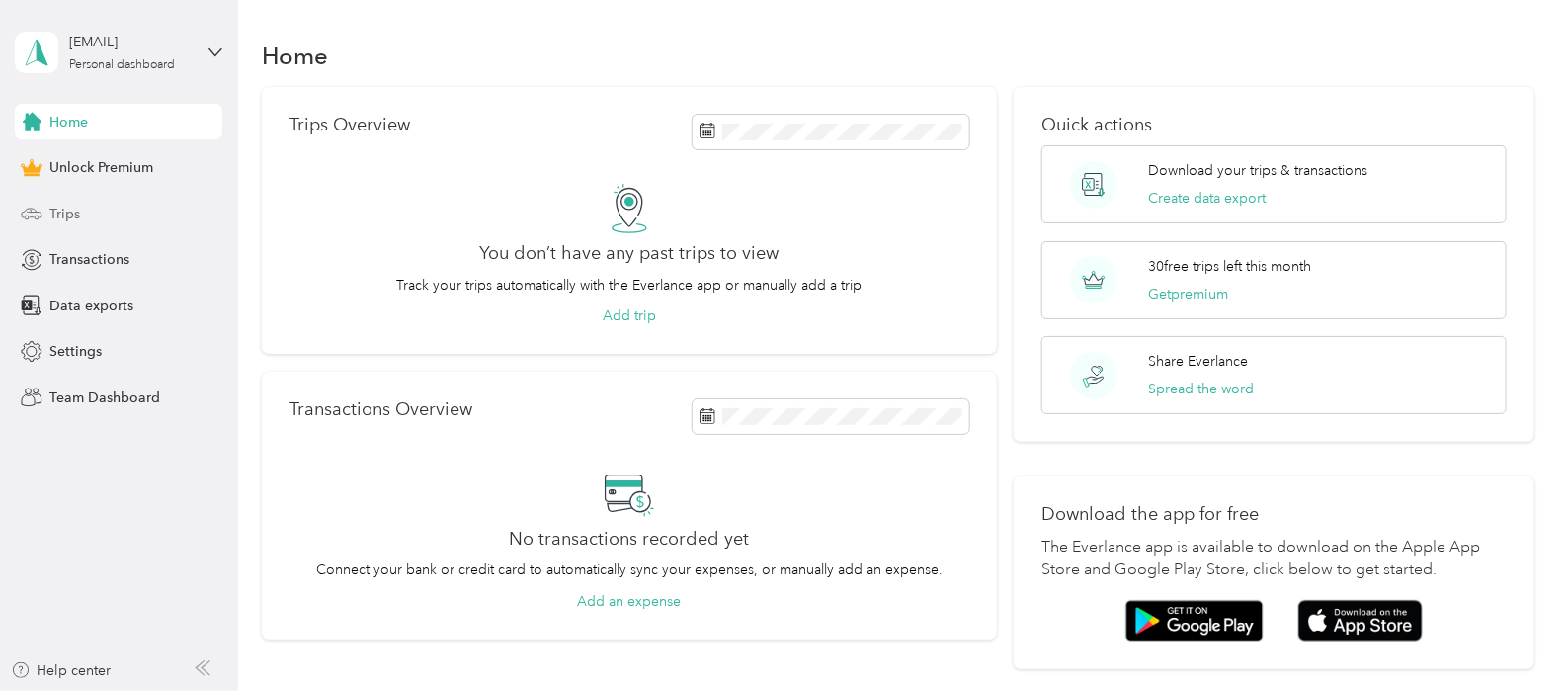 click on "Trips" at bounding box center (64, 214) 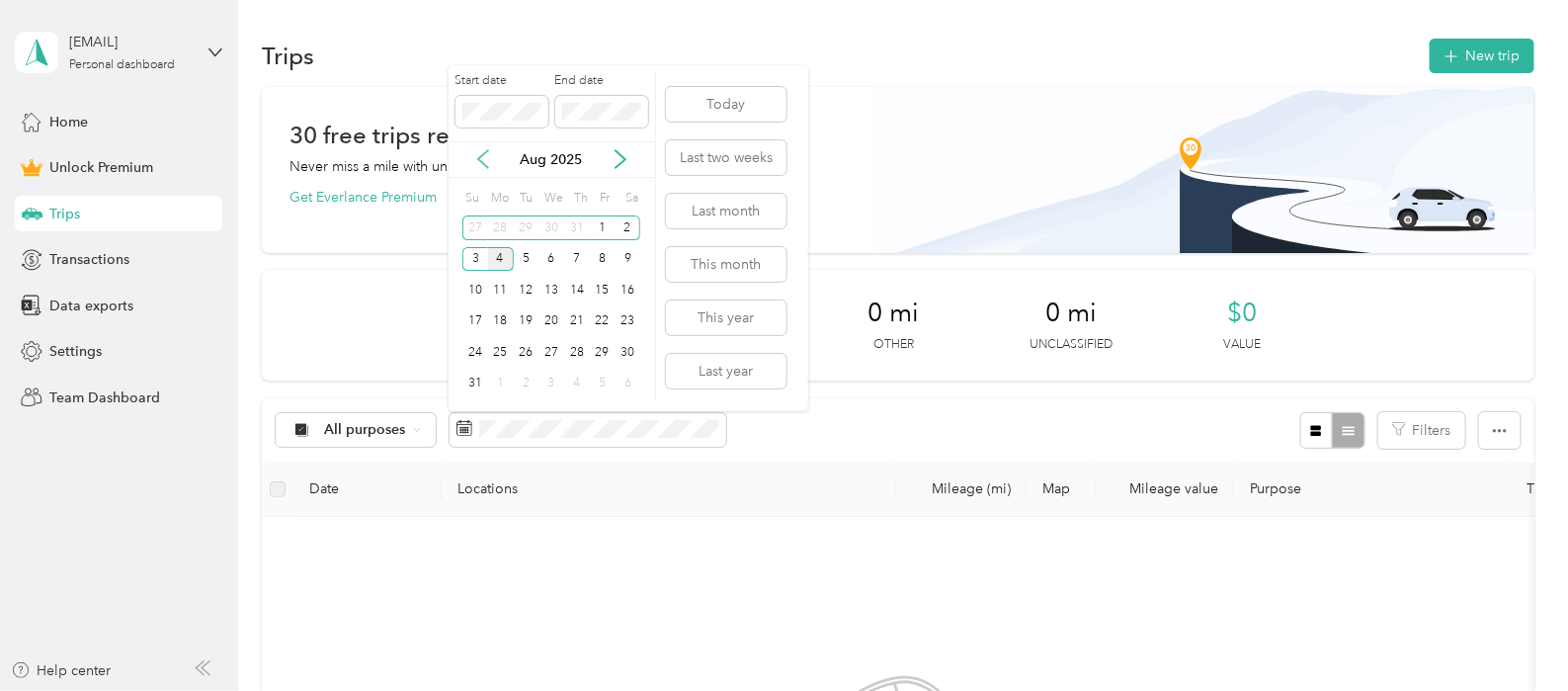 click 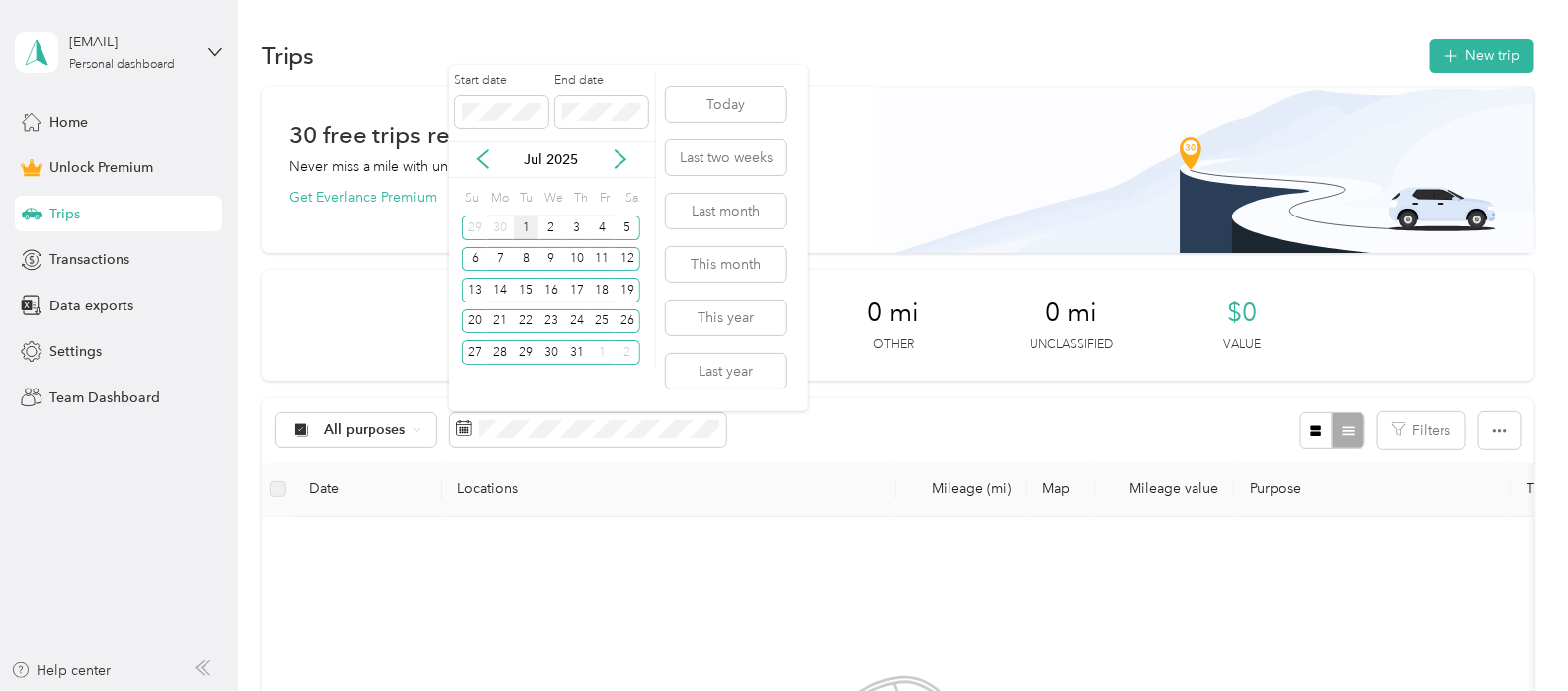 click on "1" at bounding box center [527, 227] 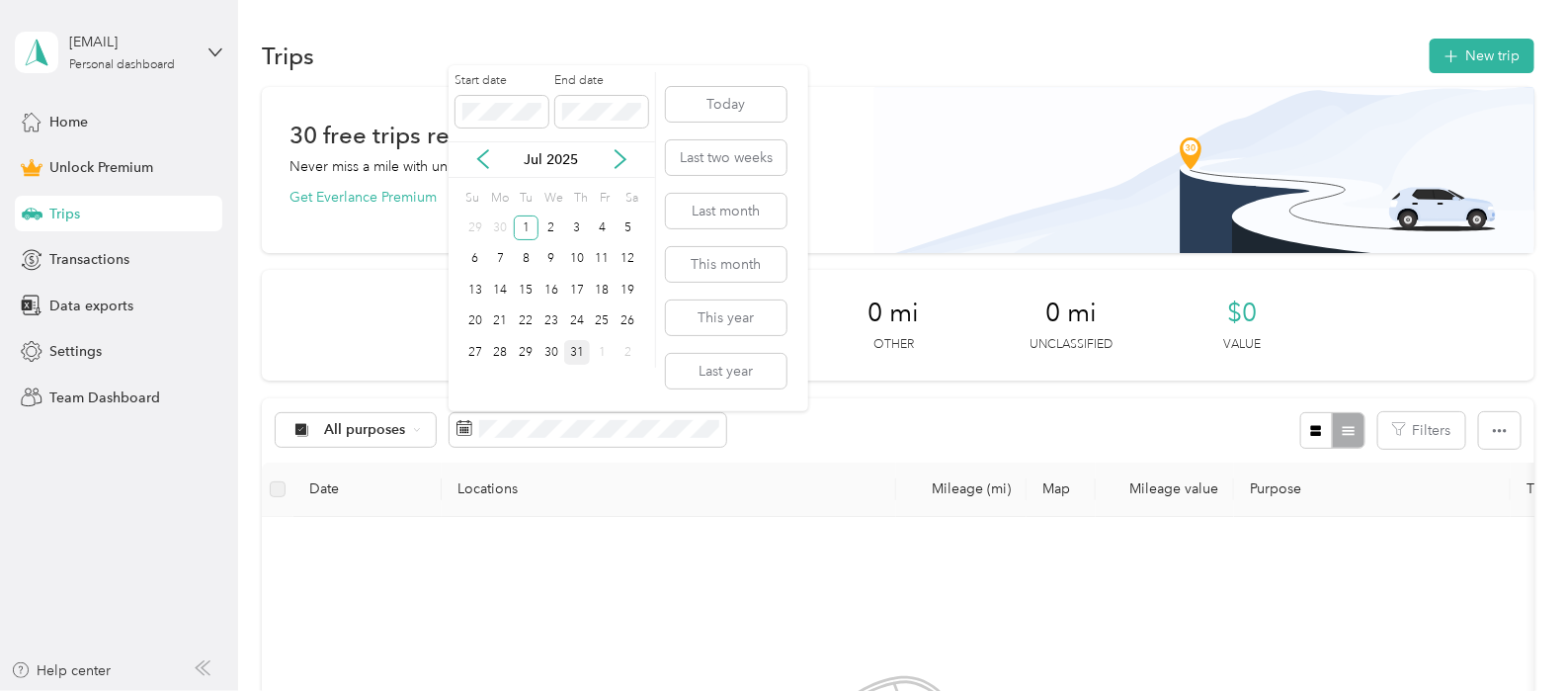 click on "31" at bounding box center [577, 352] 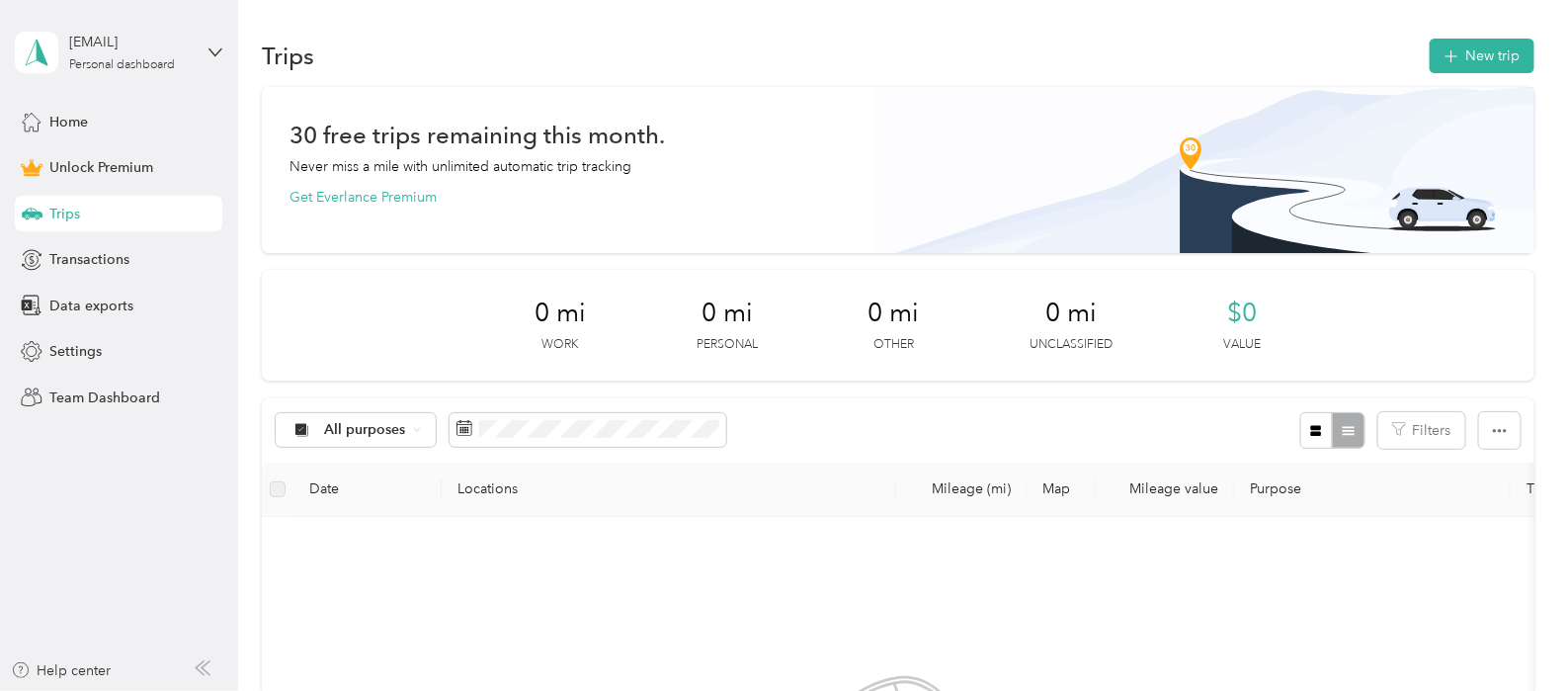 scroll, scrollTop: 604, scrollLeft: 0, axis: vertical 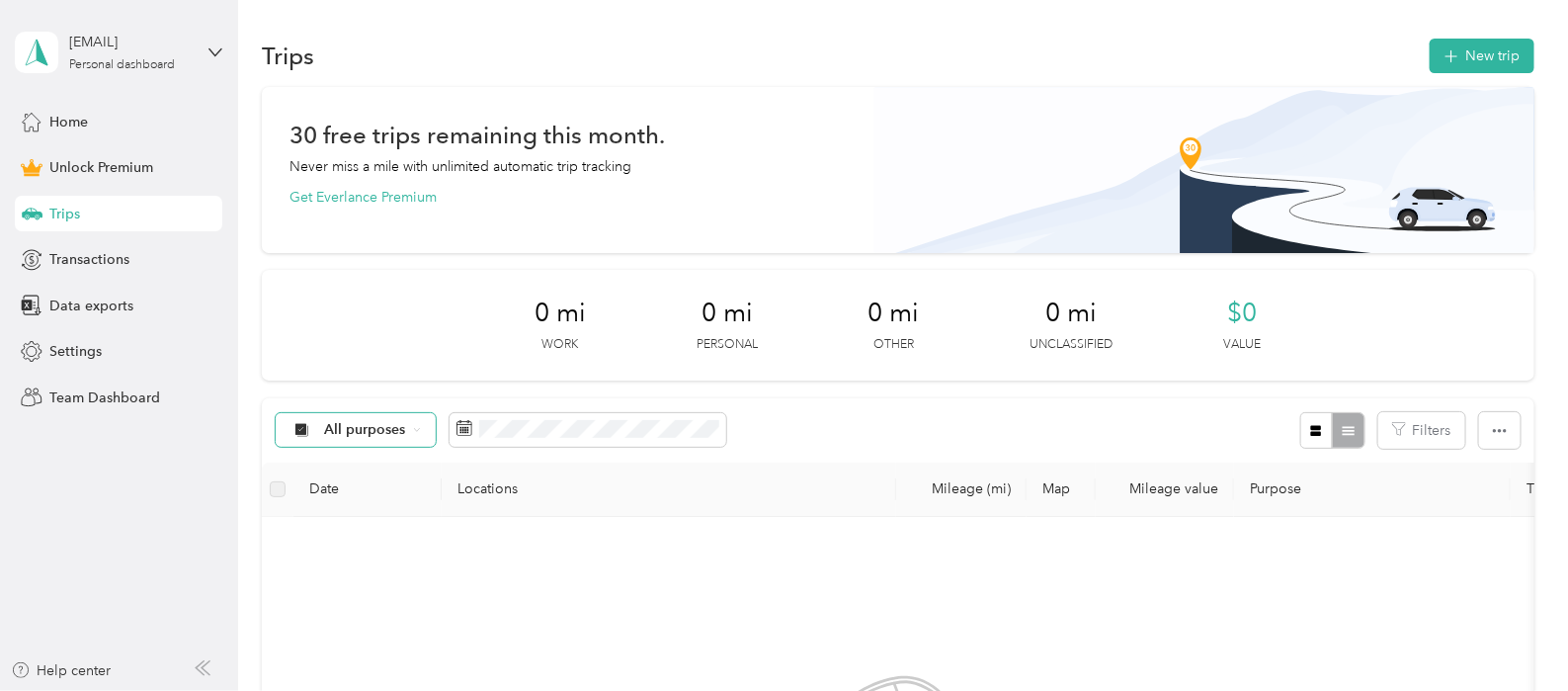 click on "All purposes" at bounding box center [366, 430] 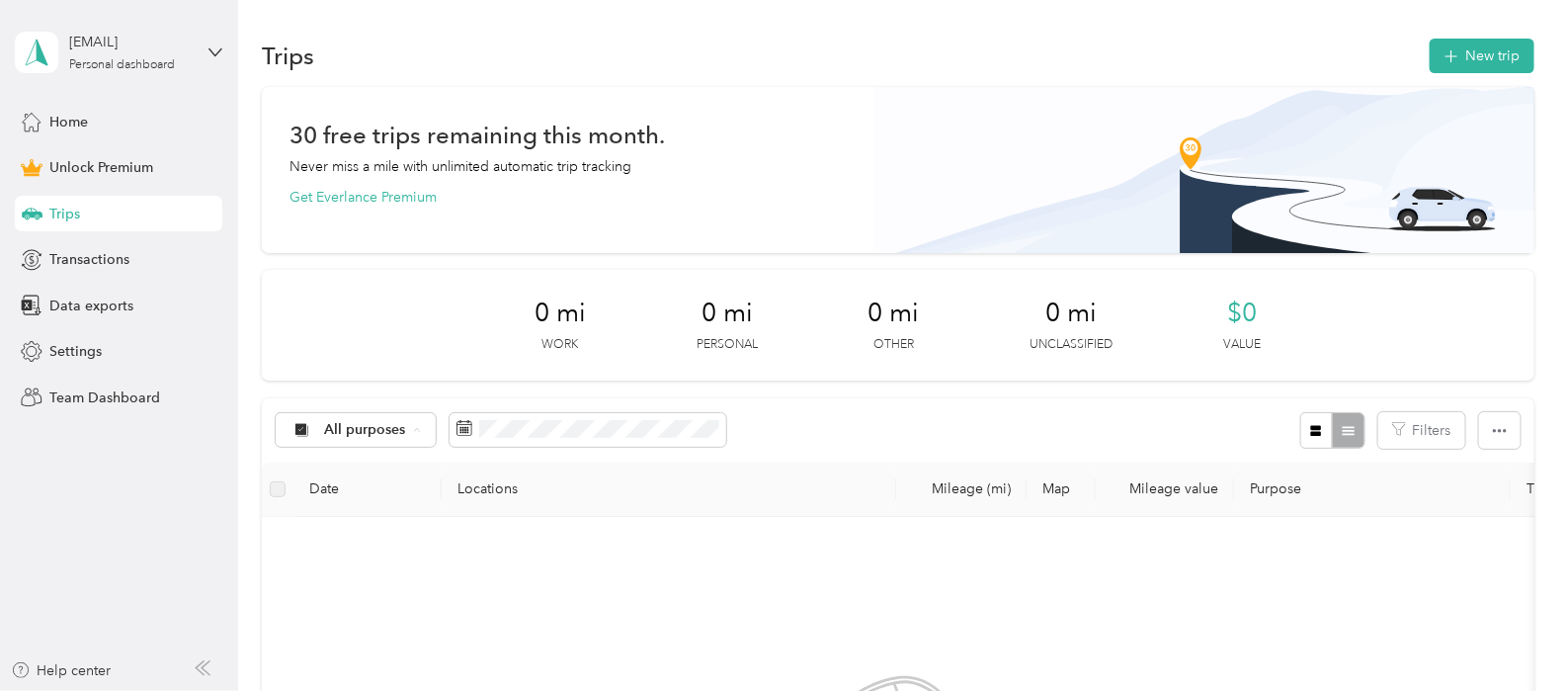 click on "Work" at bounding box center [372, 220] 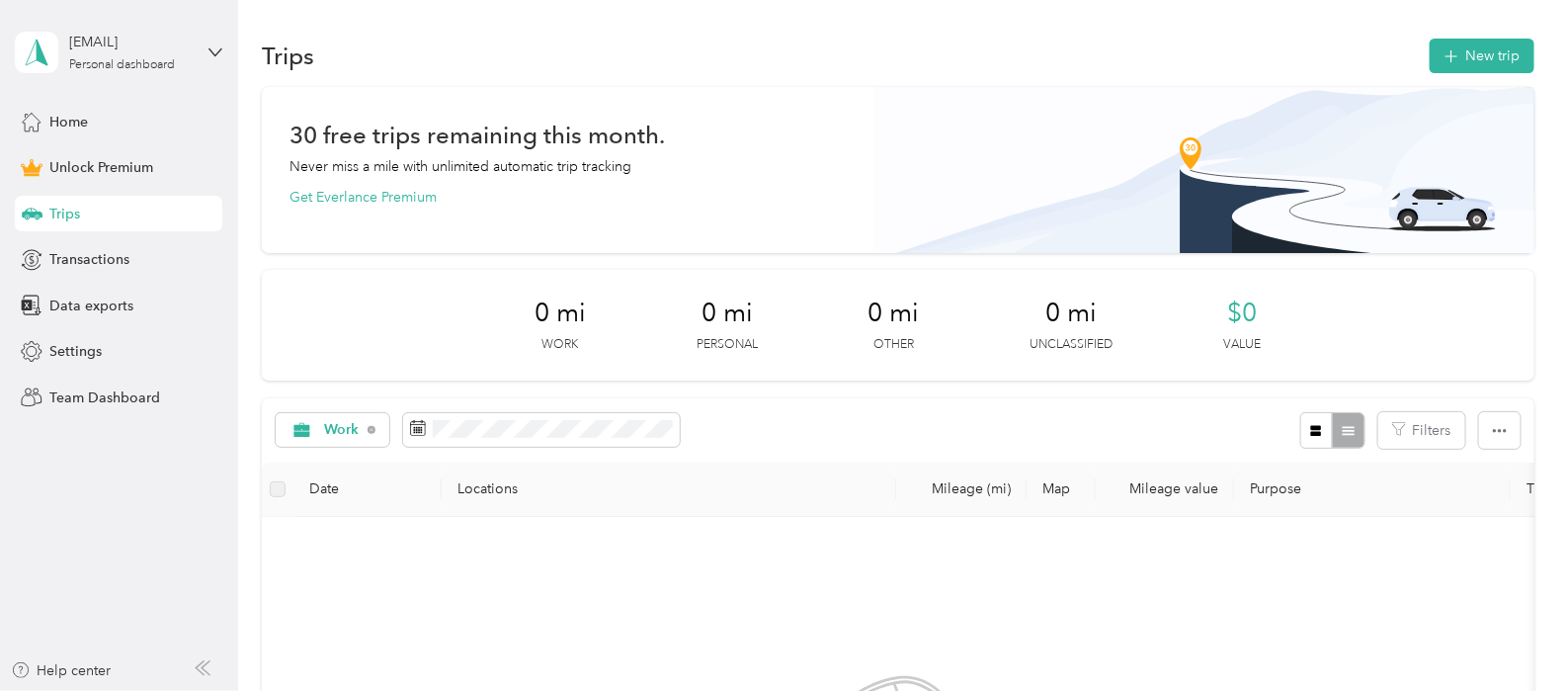 click on "Work Filters" at bounding box center [898, 430] 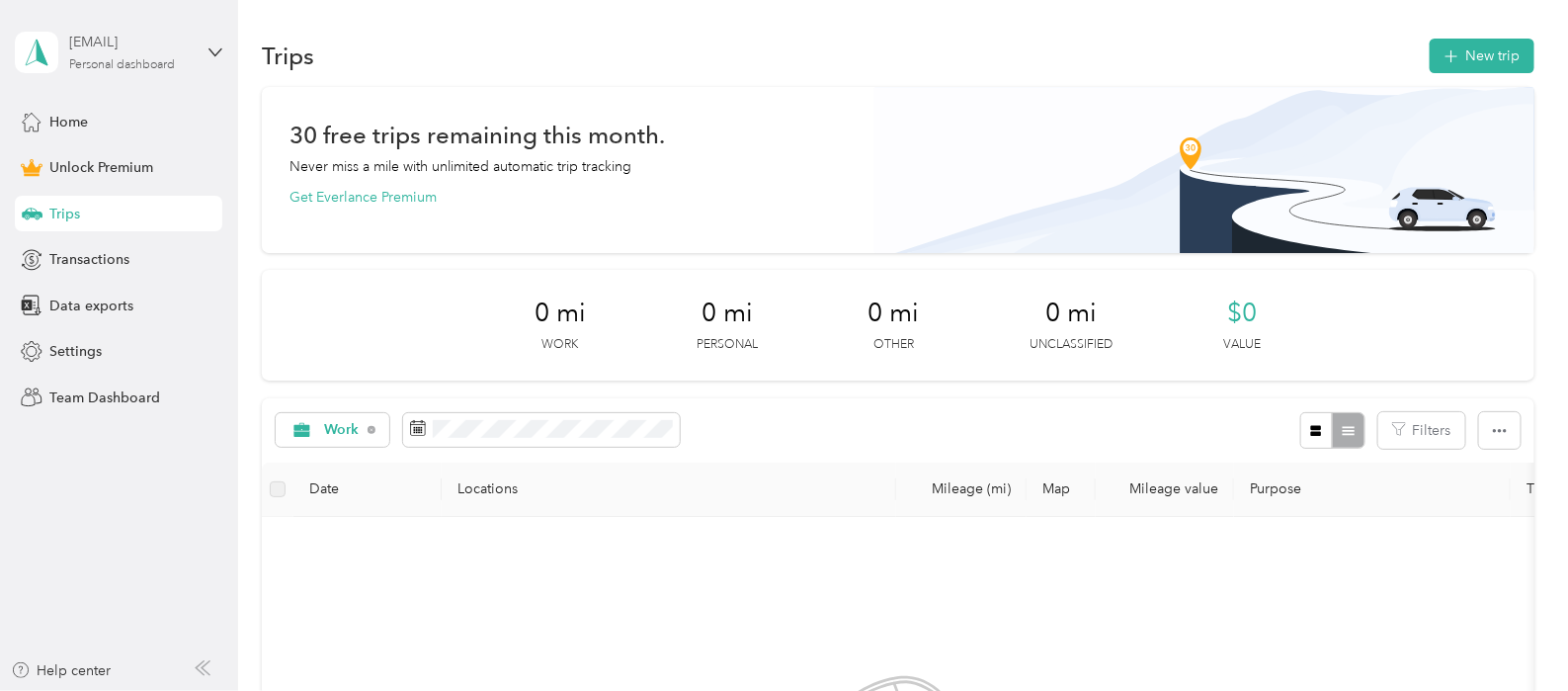 click on "angela.megchiani@thryv.com" at bounding box center [130, 42] 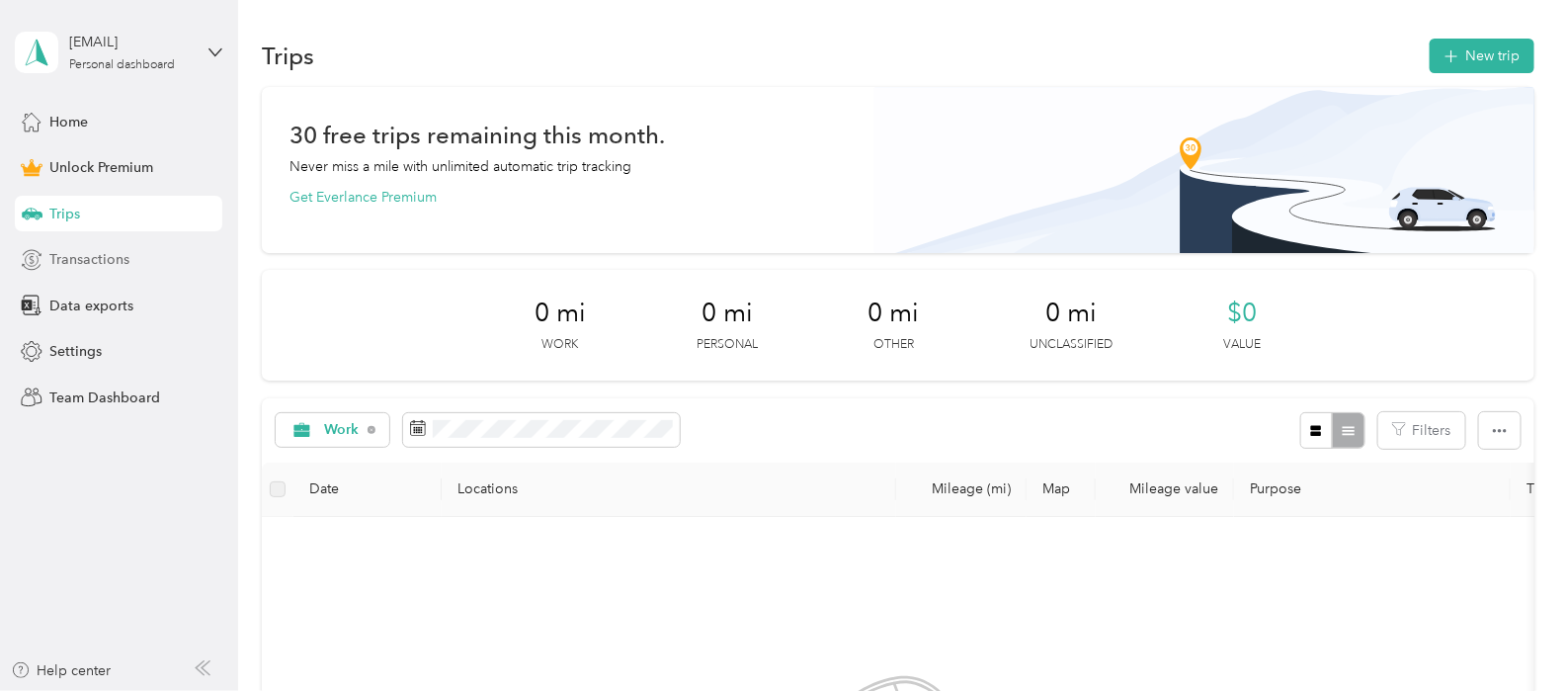 click on "Transactions" at bounding box center (119, 260) 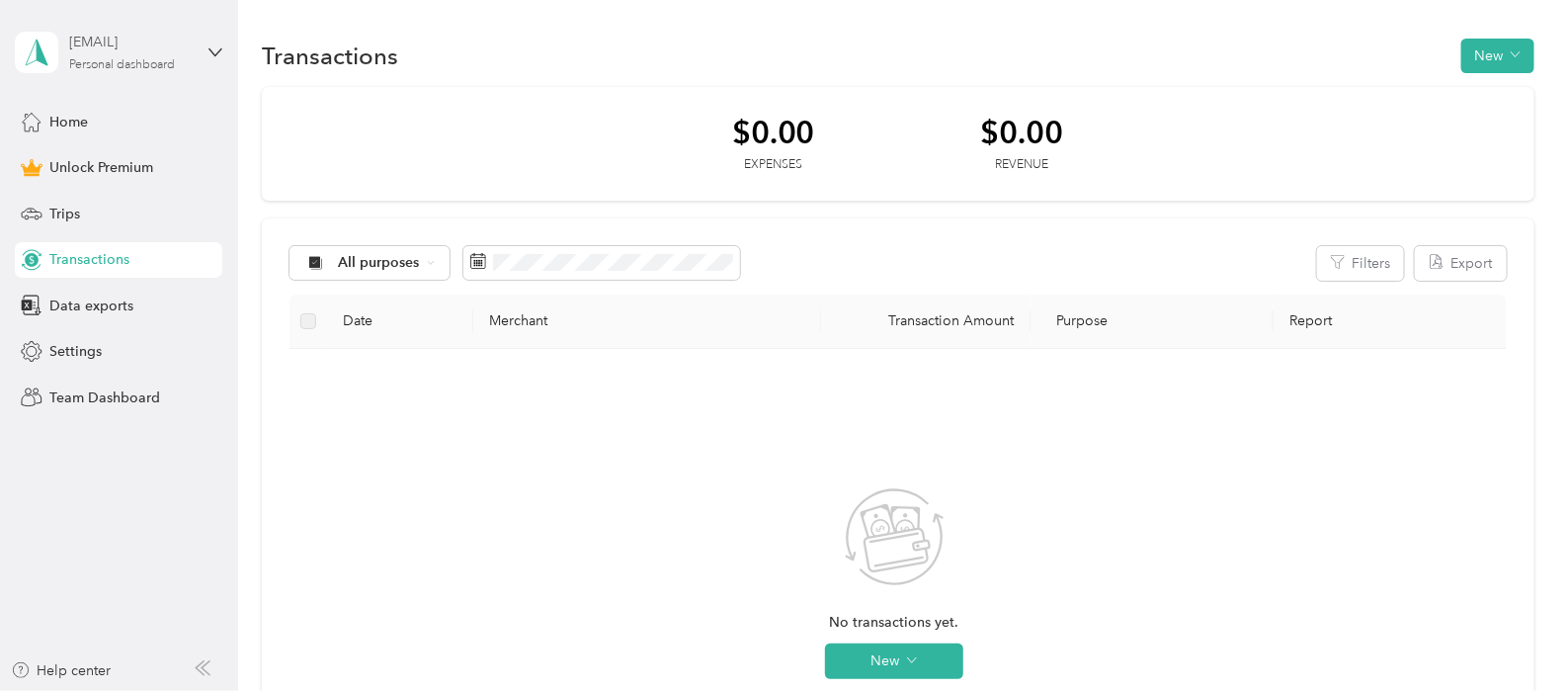 click on "angela.megchiani@thryv.com" at bounding box center (130, 42) 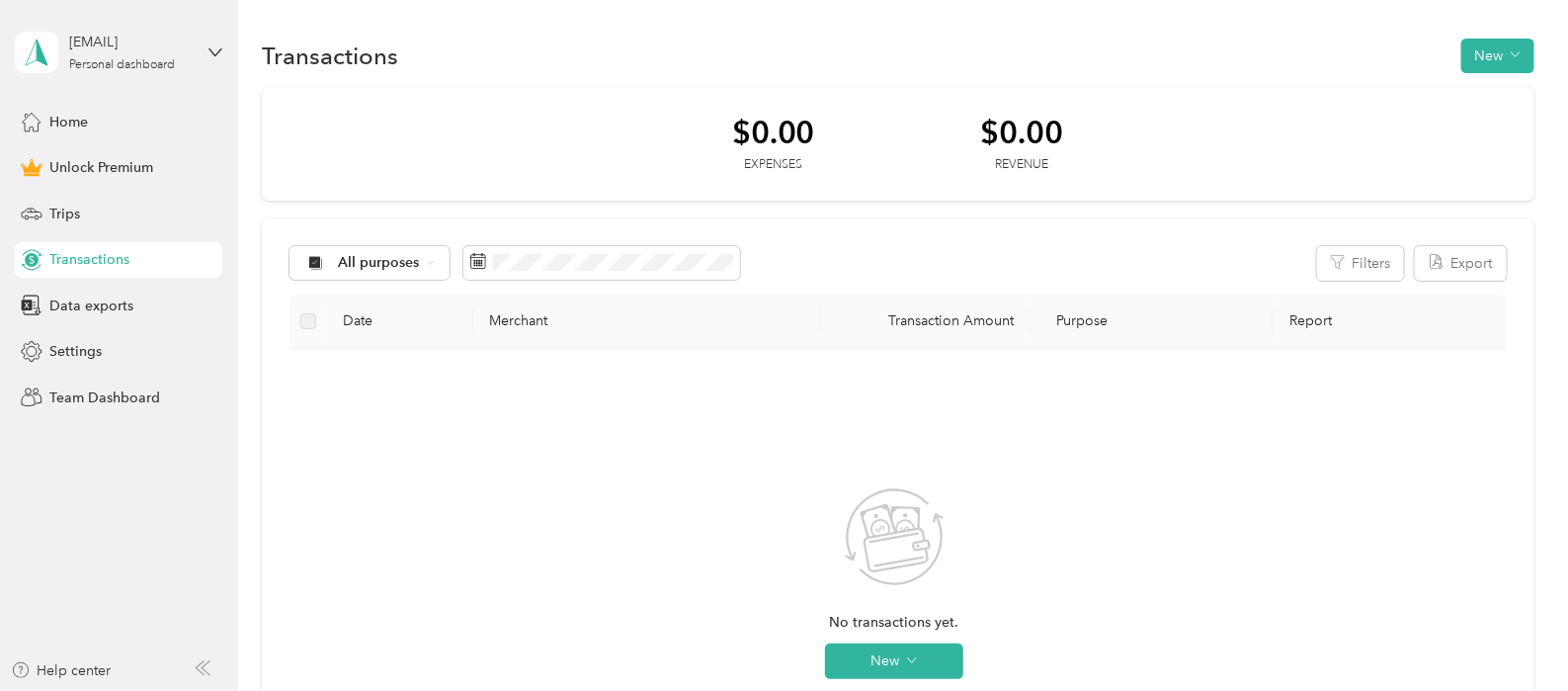 click on "Log out" at bounding box center (165, 162) 